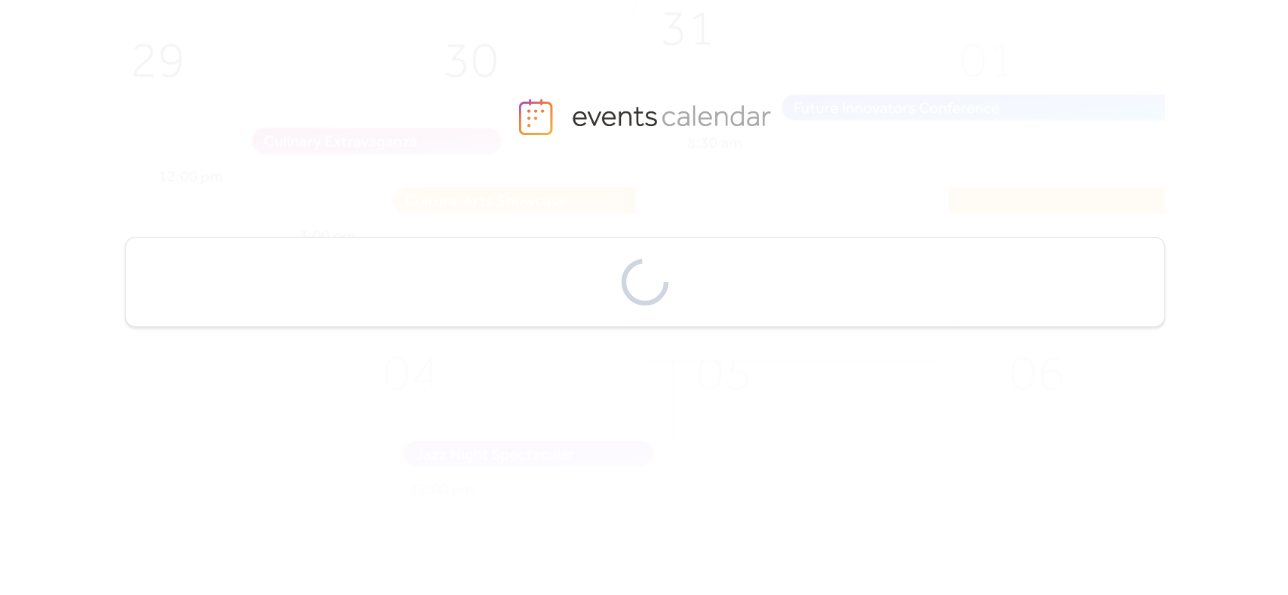 scroll, scrollTop: 0, scrollLeft: 0, axis: both 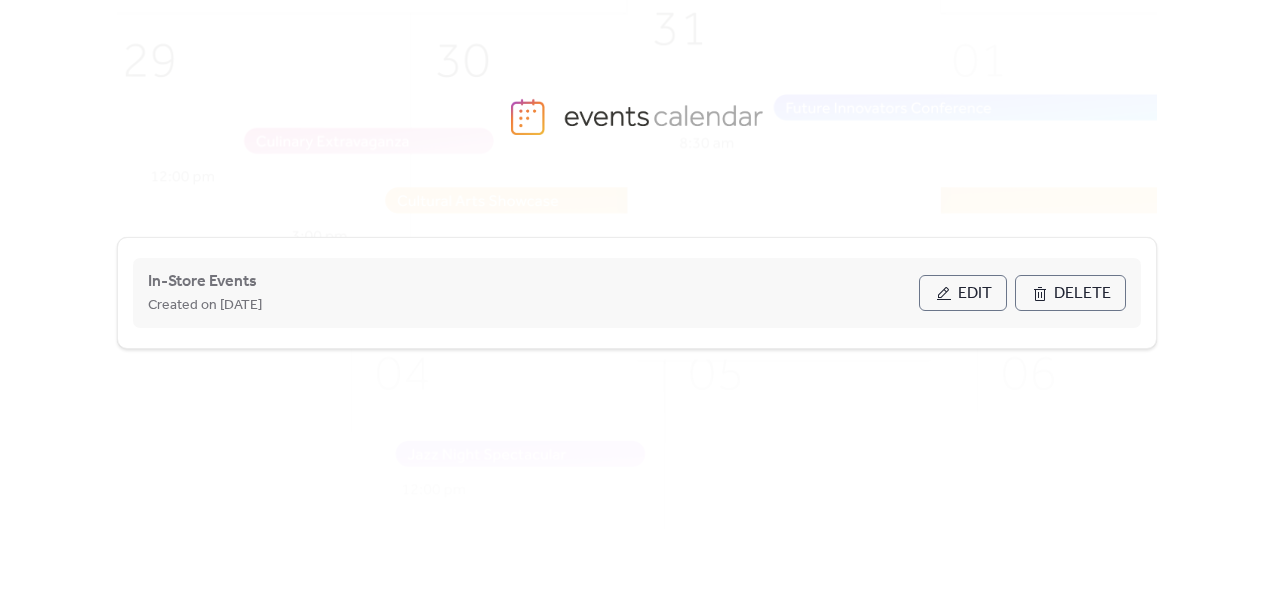 click on "Edit" at bounding box center (963, 293) 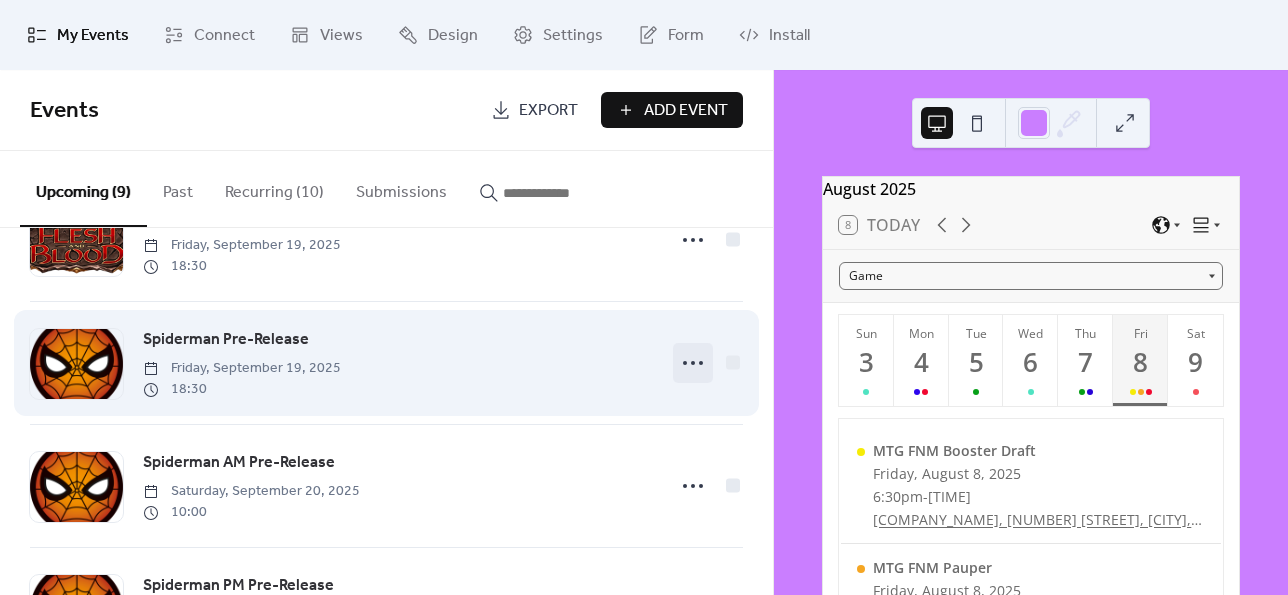 scroll, scrollTop: 0, scrollLeft: 0, axis: both 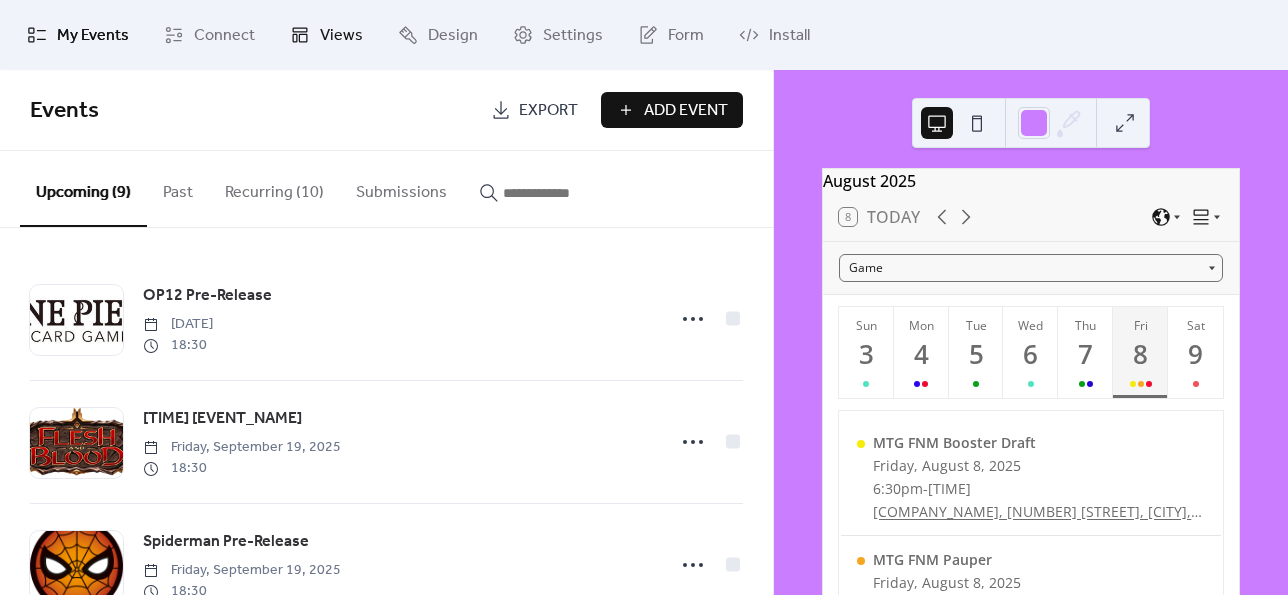 click on "Views" at bounding box center (341, 36) 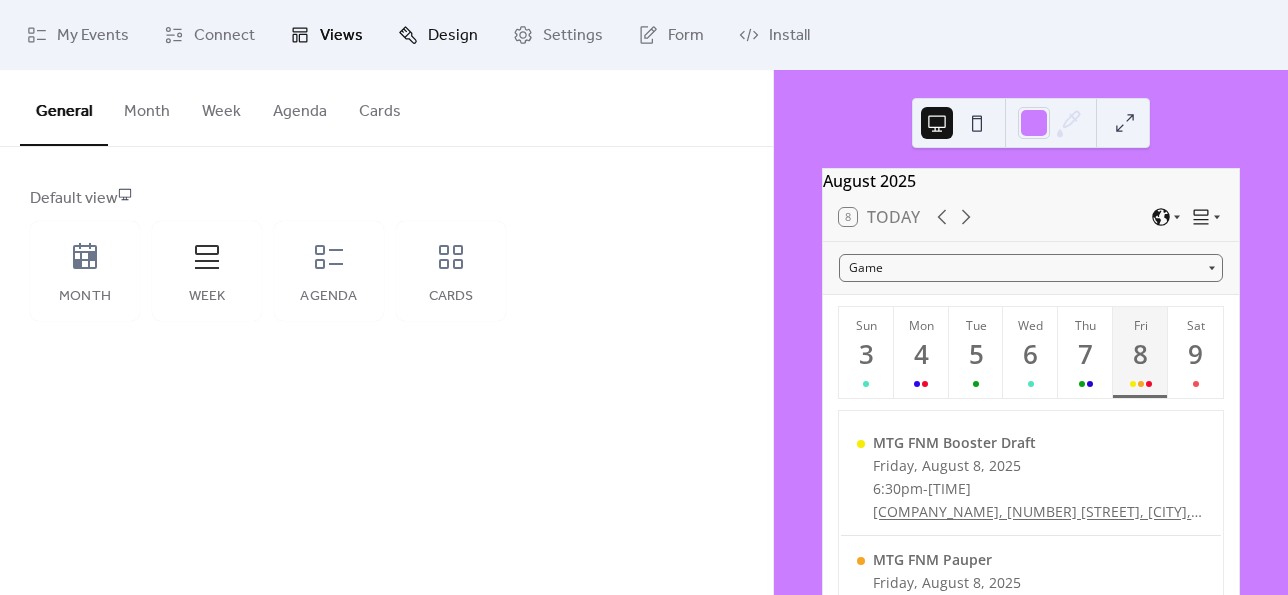 click on "Design" at bounding box center (453, 36) 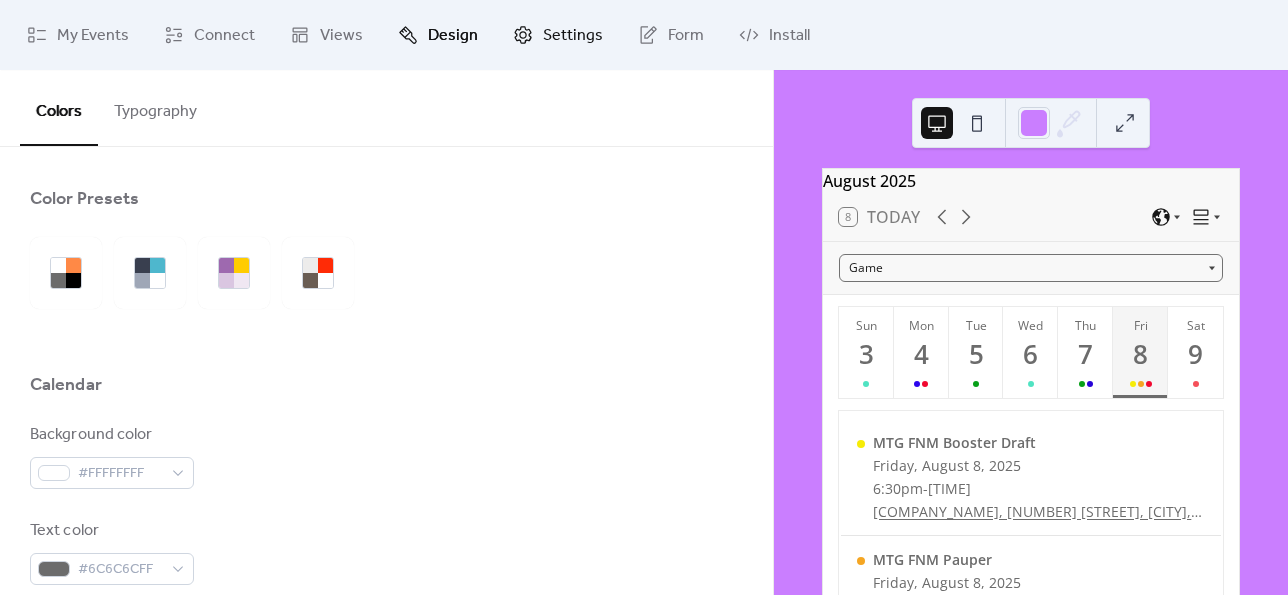 click on "Settings" at bounding box center (558, 35) 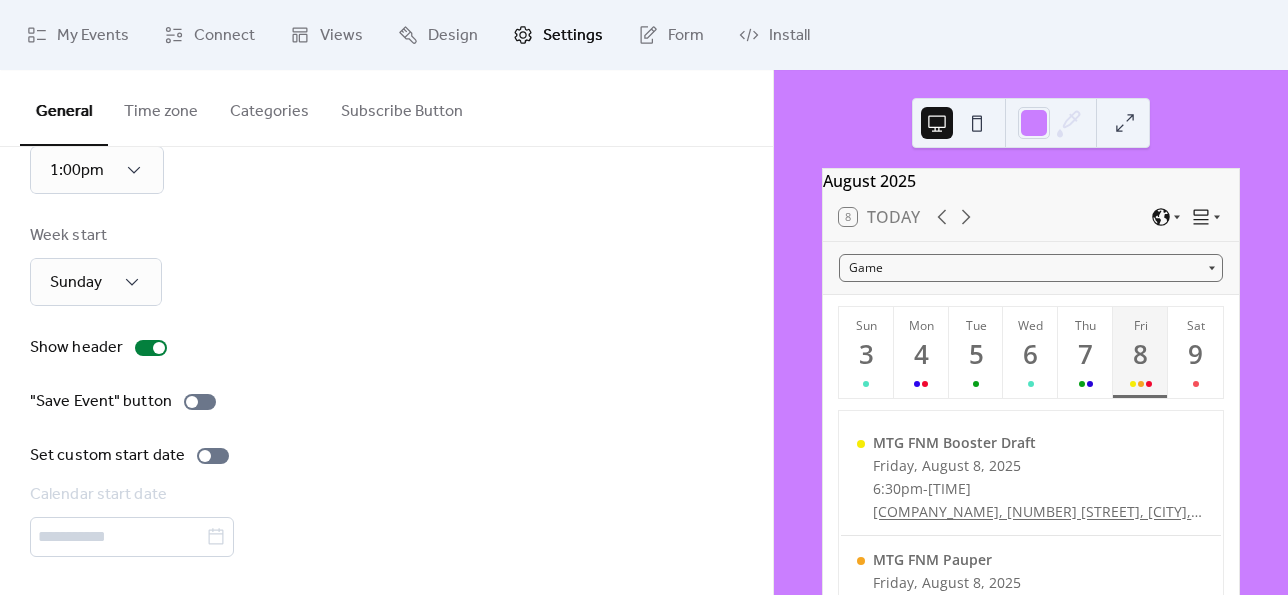 scroll, scrollTop: 0, scrollLeft: 0, axis: both 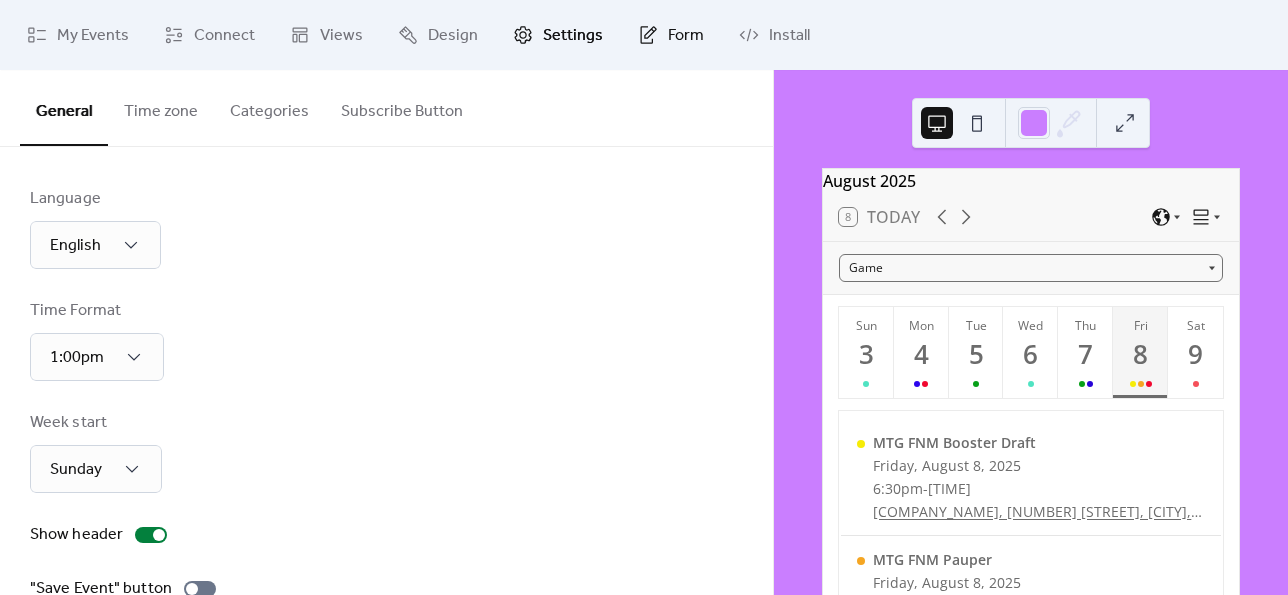 click on "Form" at bounding box center [686, 36] 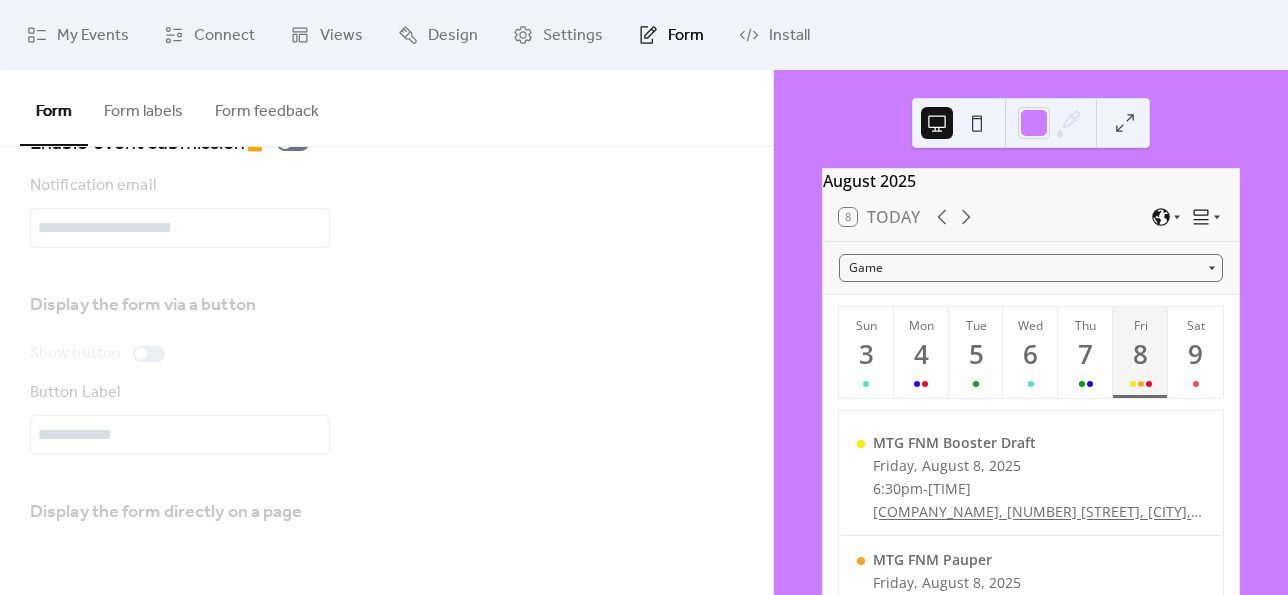 scroll, scrollTop: 0, scrollLeft: 0, axis: both 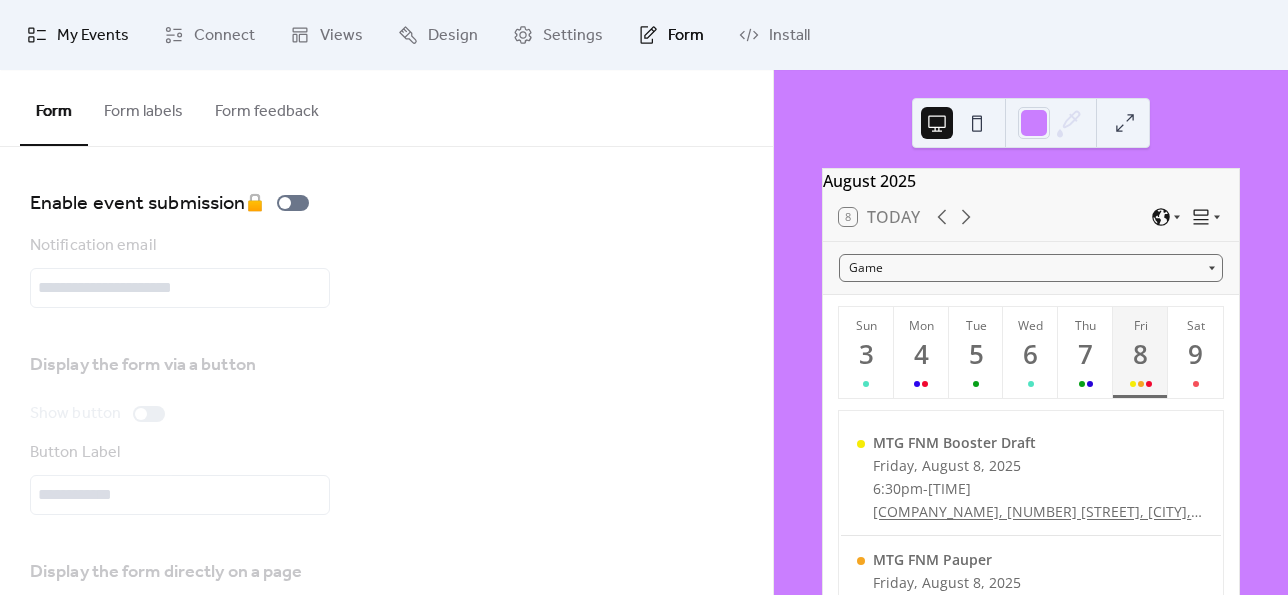 click on "My Events" at bounding box center [93, 36] 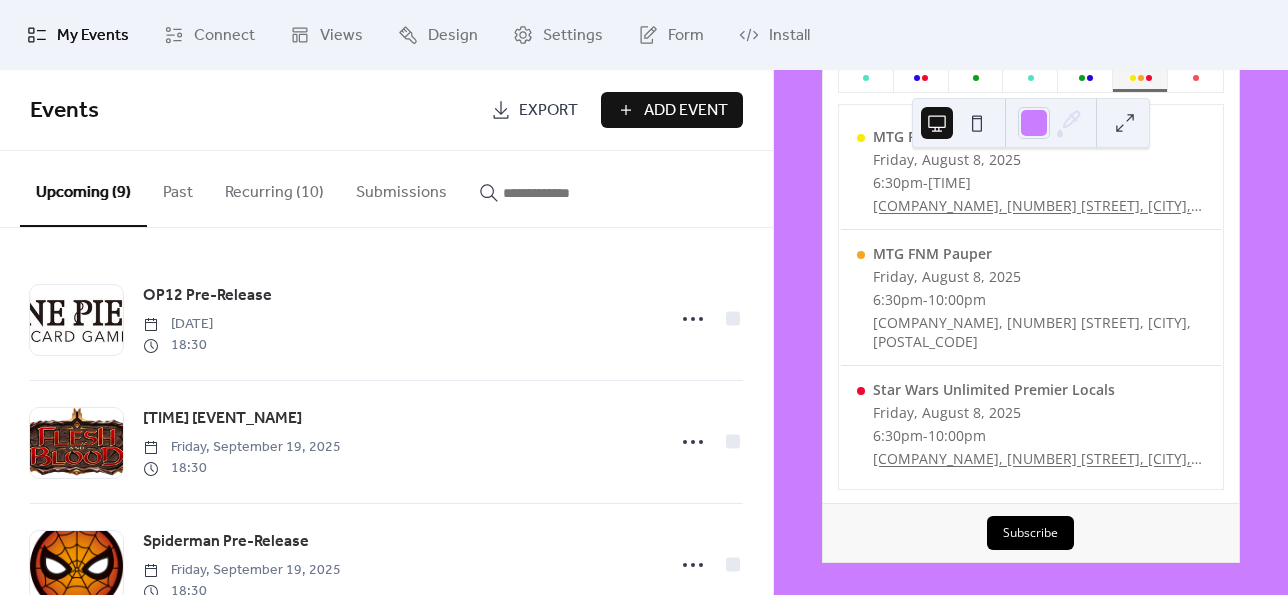 scroll, scrollTop: 0, scrollLeft: 0, axis: both 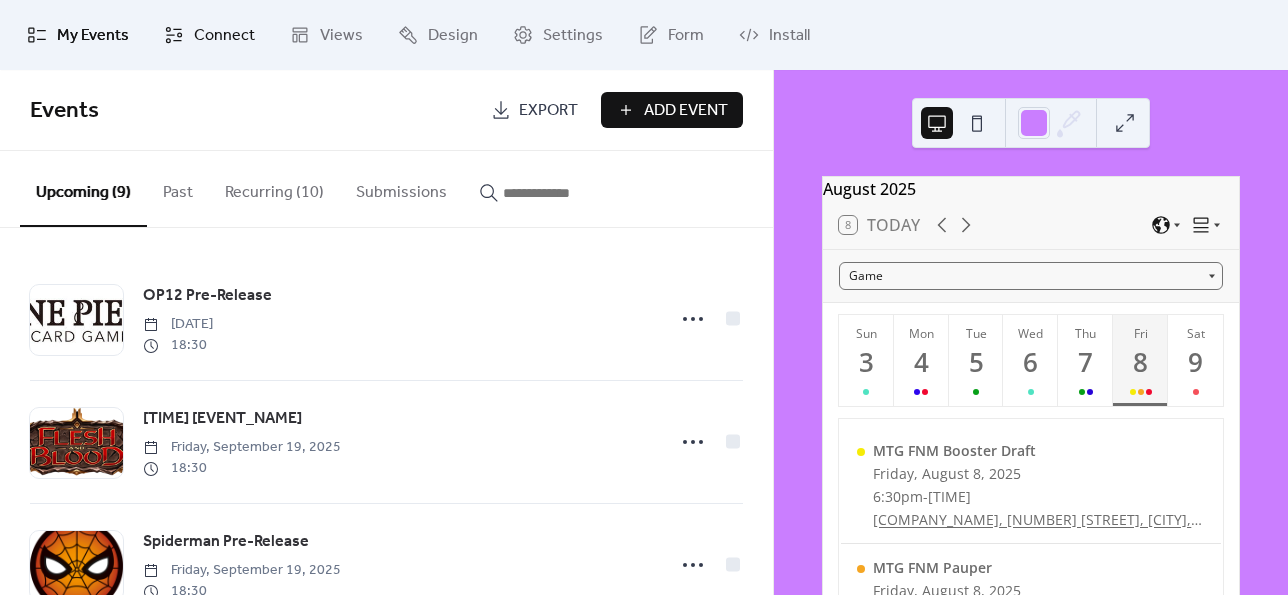click on "Connect" at bounding box center [224, 36] 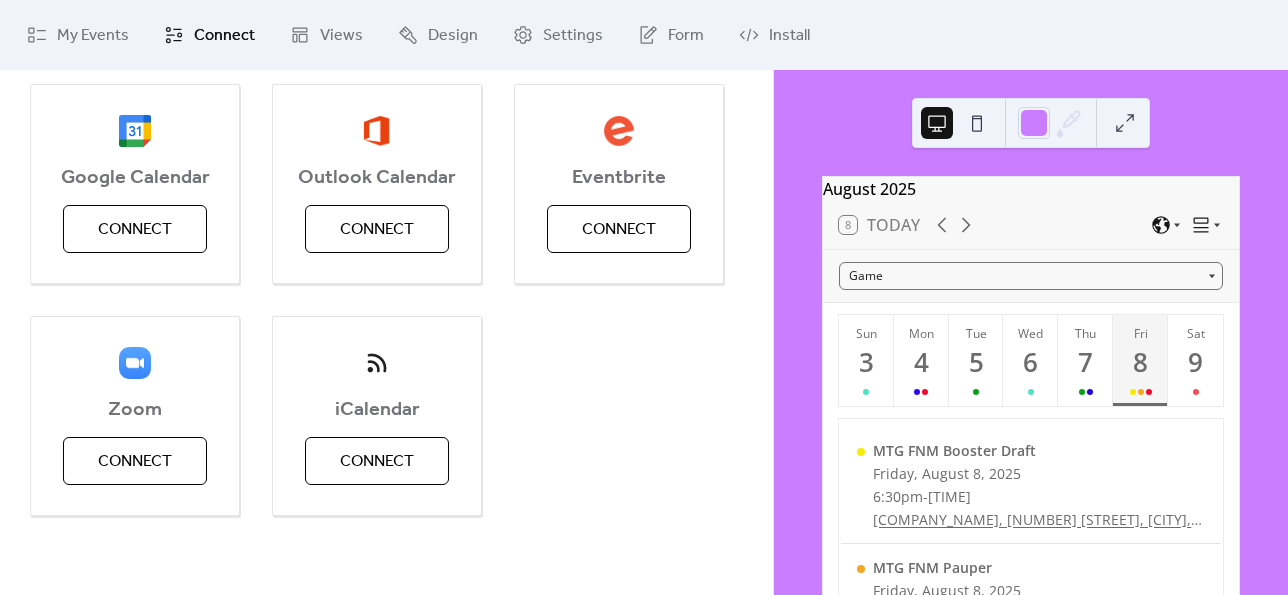 scroll, scrollTop: 0, scrollLeft: 0, axis: both 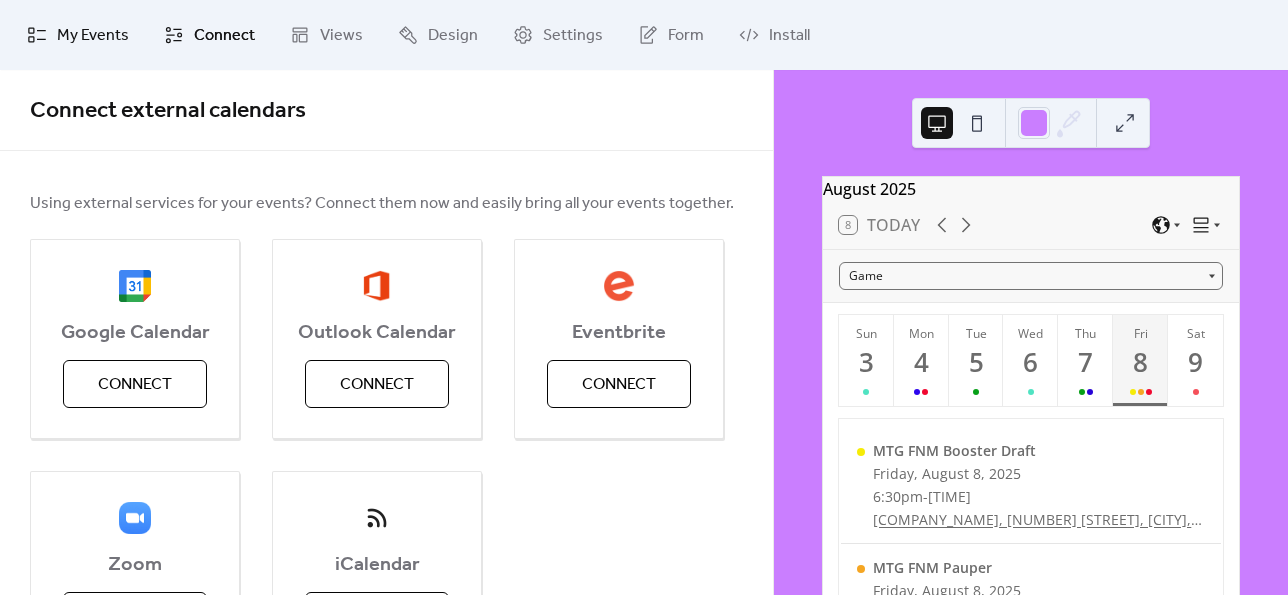 click on "My Events" at bounding box center [93, 36] 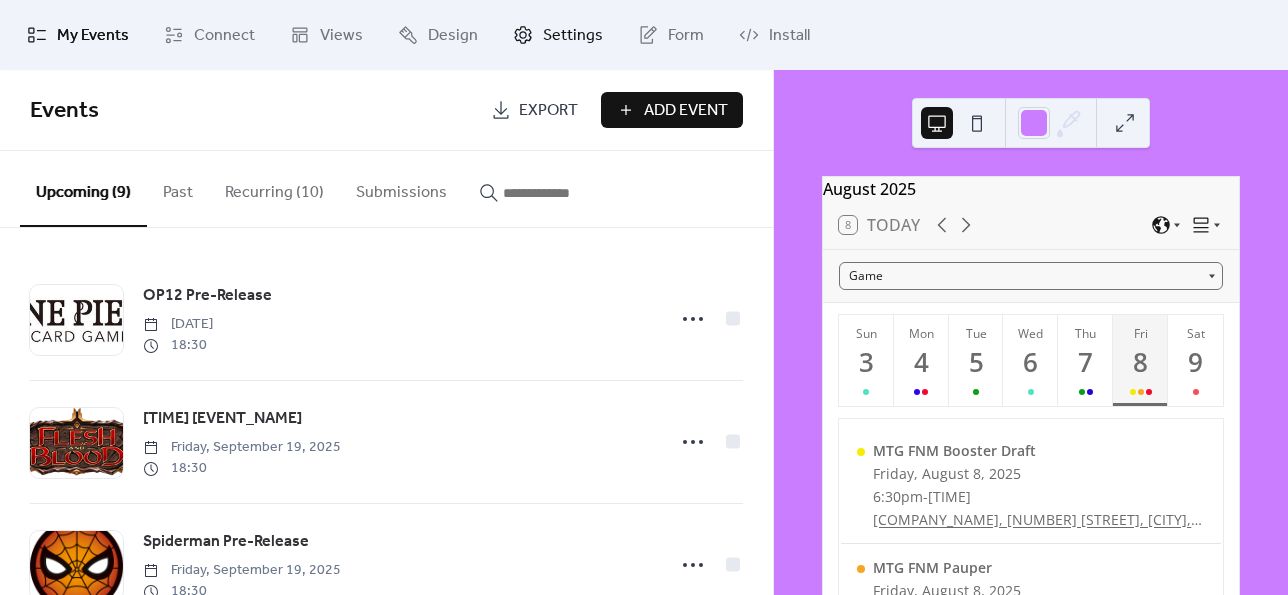 click on "Settings" at bounding box center (573, 36) 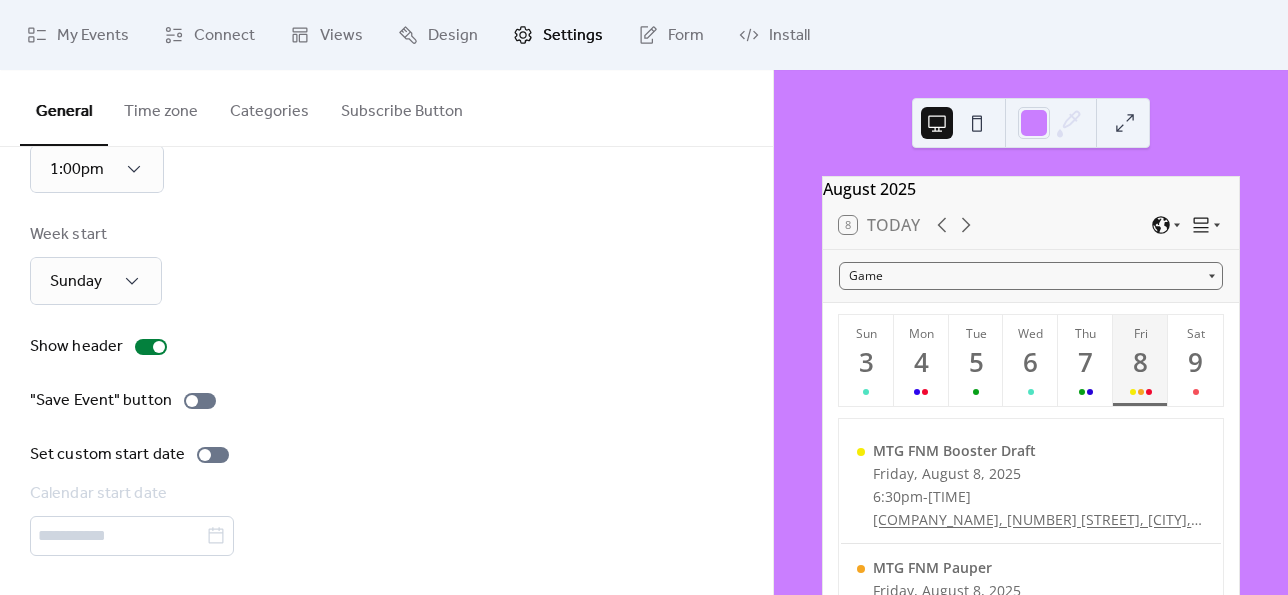 scroll, scrollTop: 0, scrollLeft: 0, axis: both 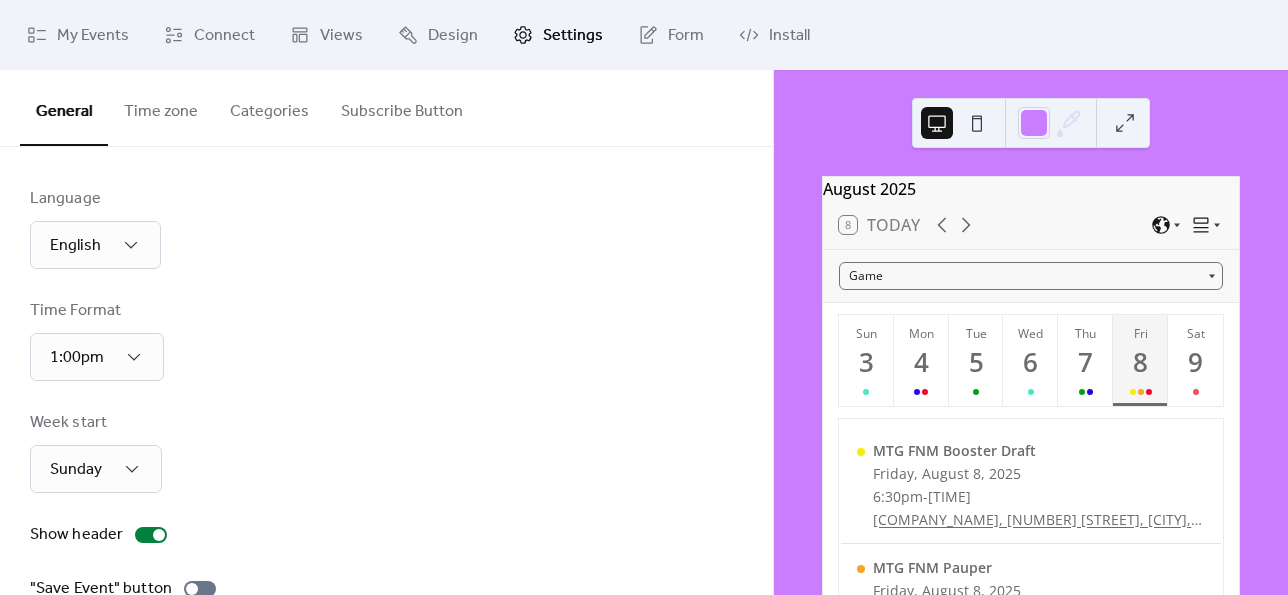 click on "Time zone" at bounding box center (161, 107) 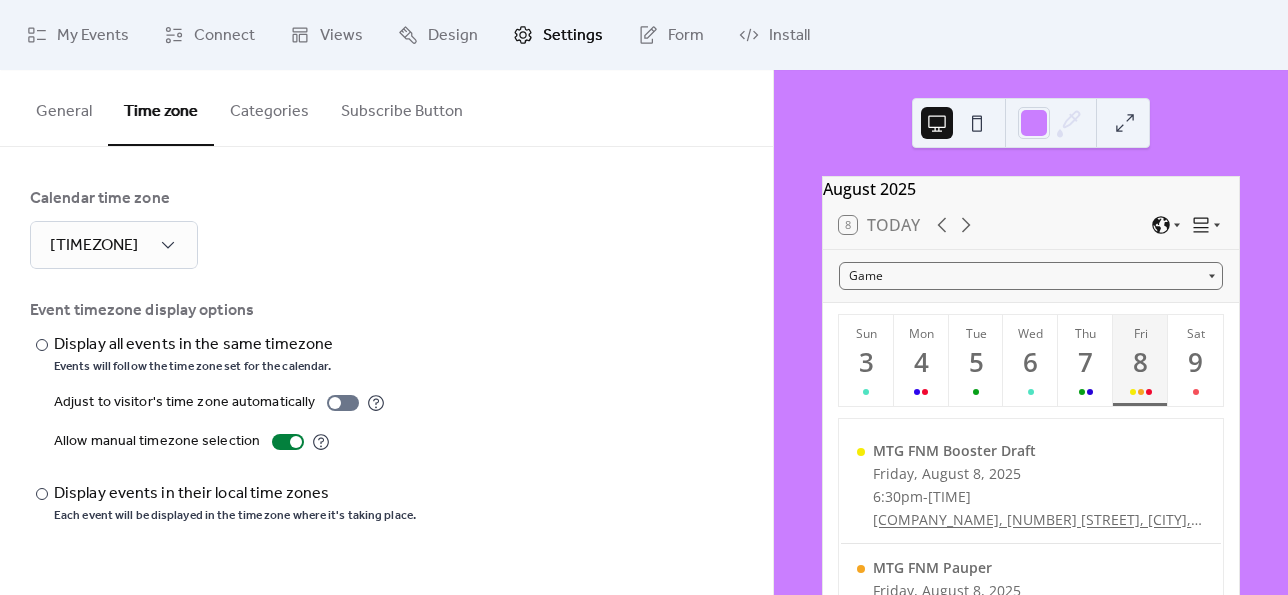 click on "Categories" at bounding box center (269, 107) 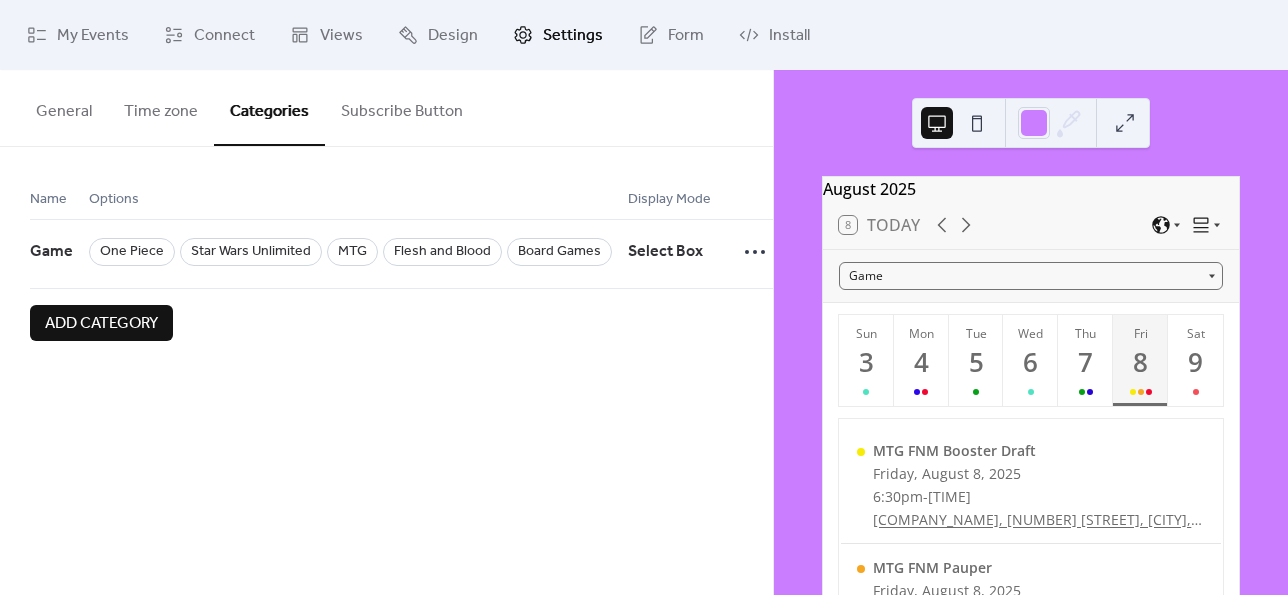 click on "Subscribe Button" at bounding box center [402, 107] 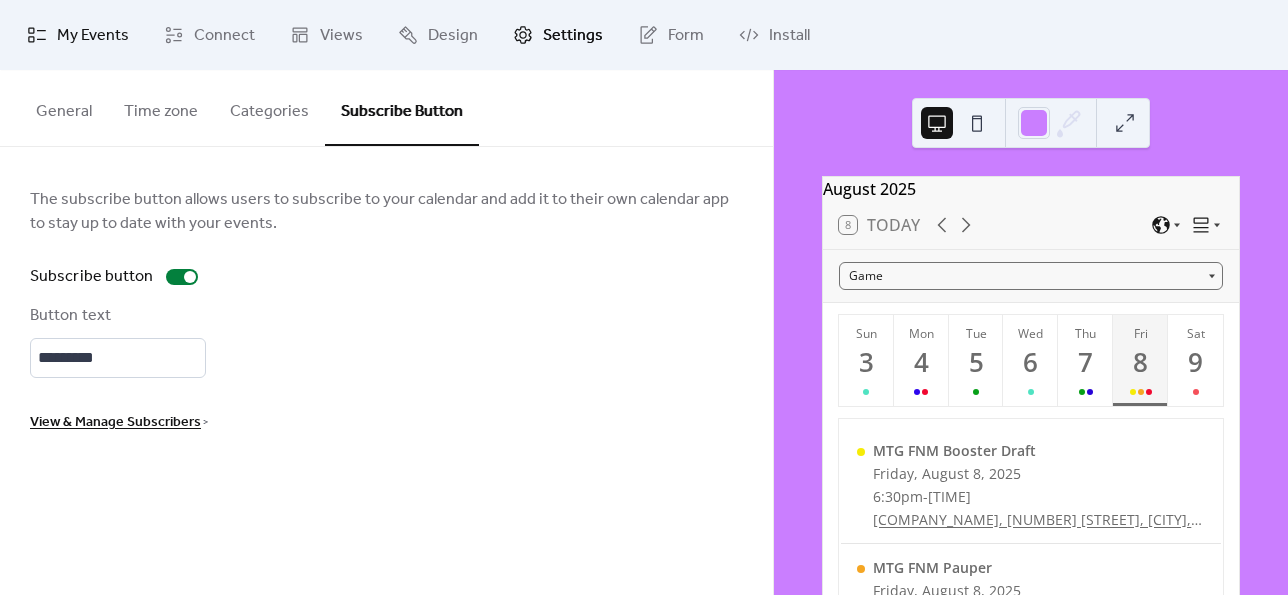 click on "My Events" at bounding box center (93, 36) 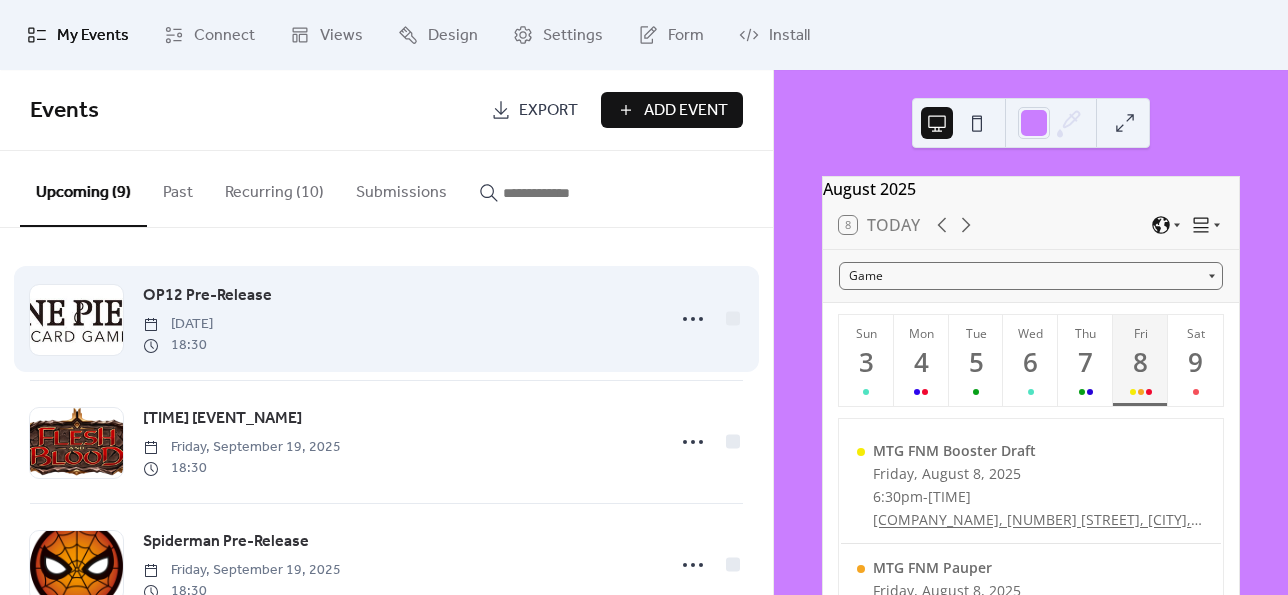 click on "[EVENT_NAME] [DATE] [TIME]" at bounding box center [397, 319] 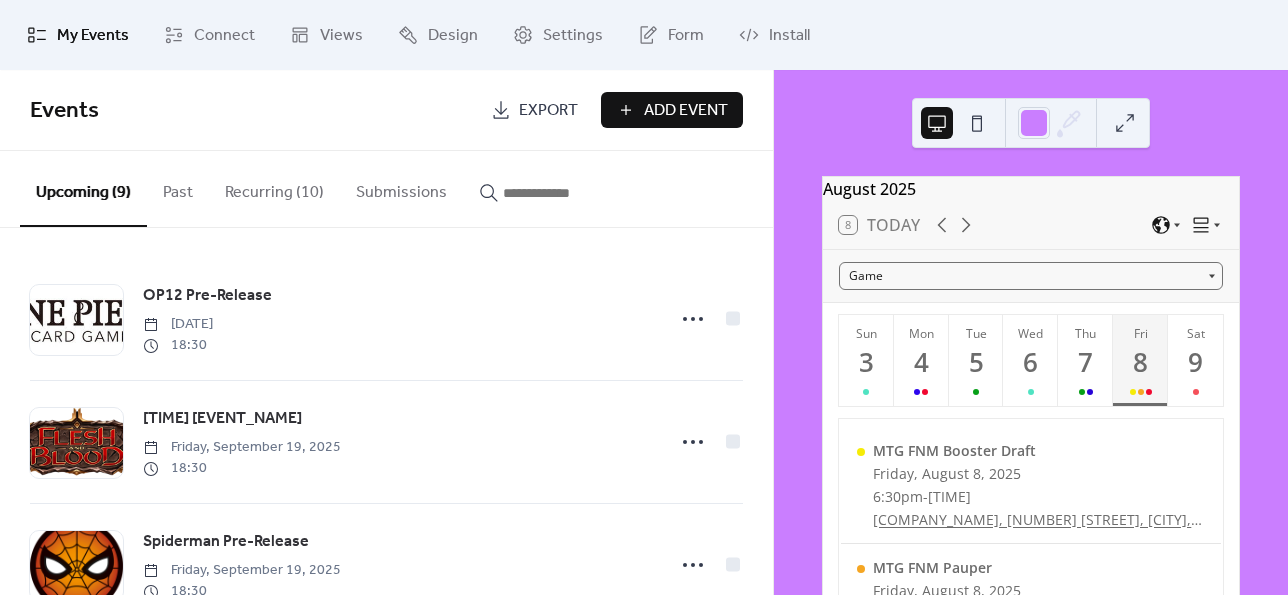 scroll, scrollTop: 196, scrollLeft: 0, axis: vertical 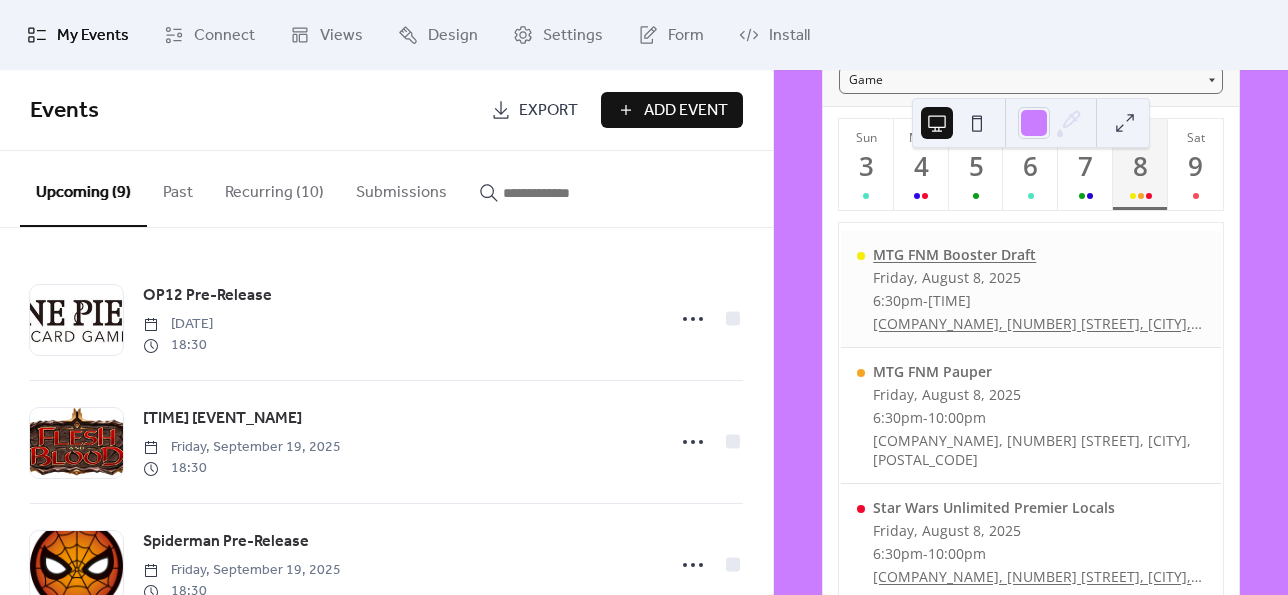 click on "MTG FNM Booster Draft" at bounding box center [1038, 254] 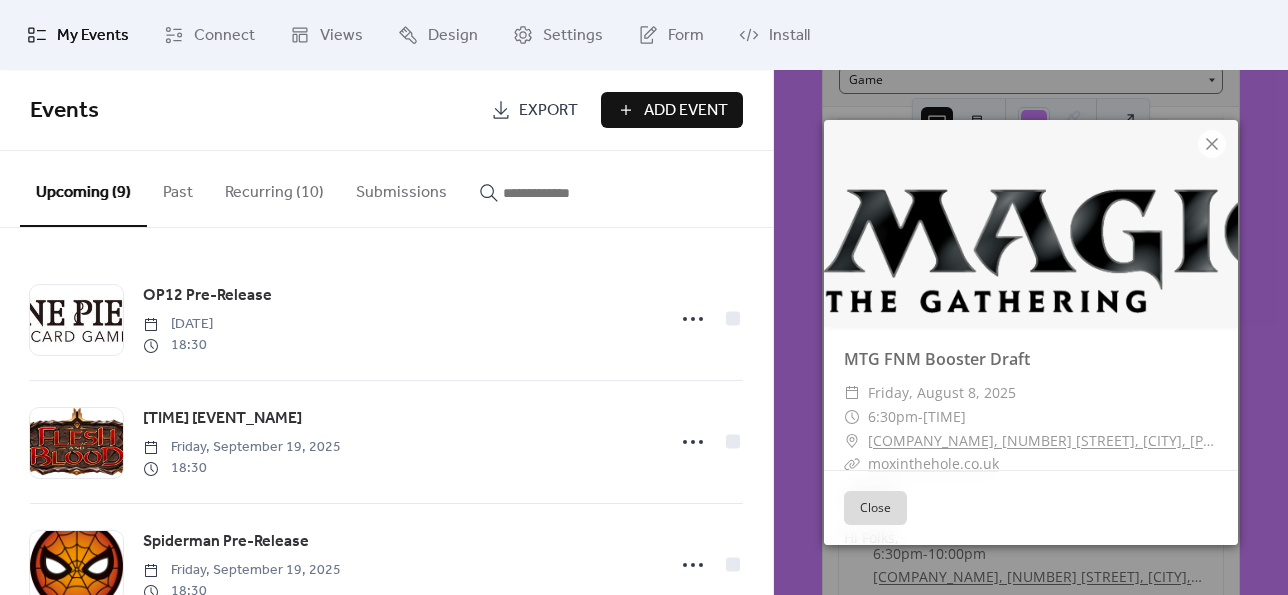 click on "moxinthehole.co.uk" at bounding box center (933, 463) 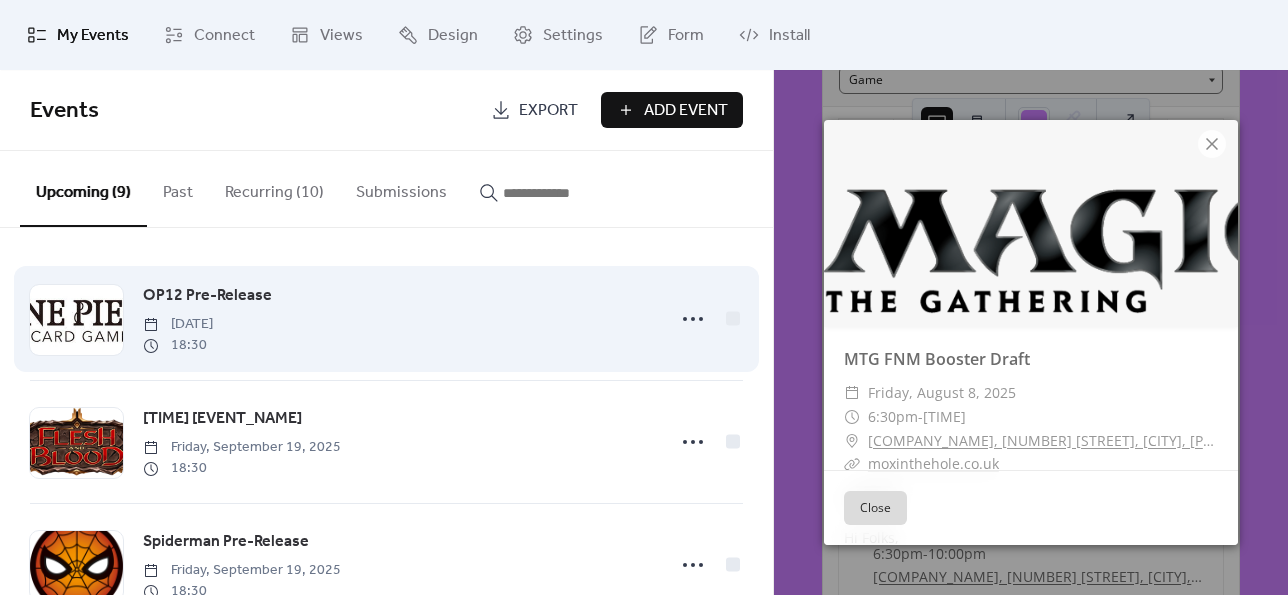 click on "[EVENT_NAME] [DATE] [TIME]" at bounding box center (397, 319) 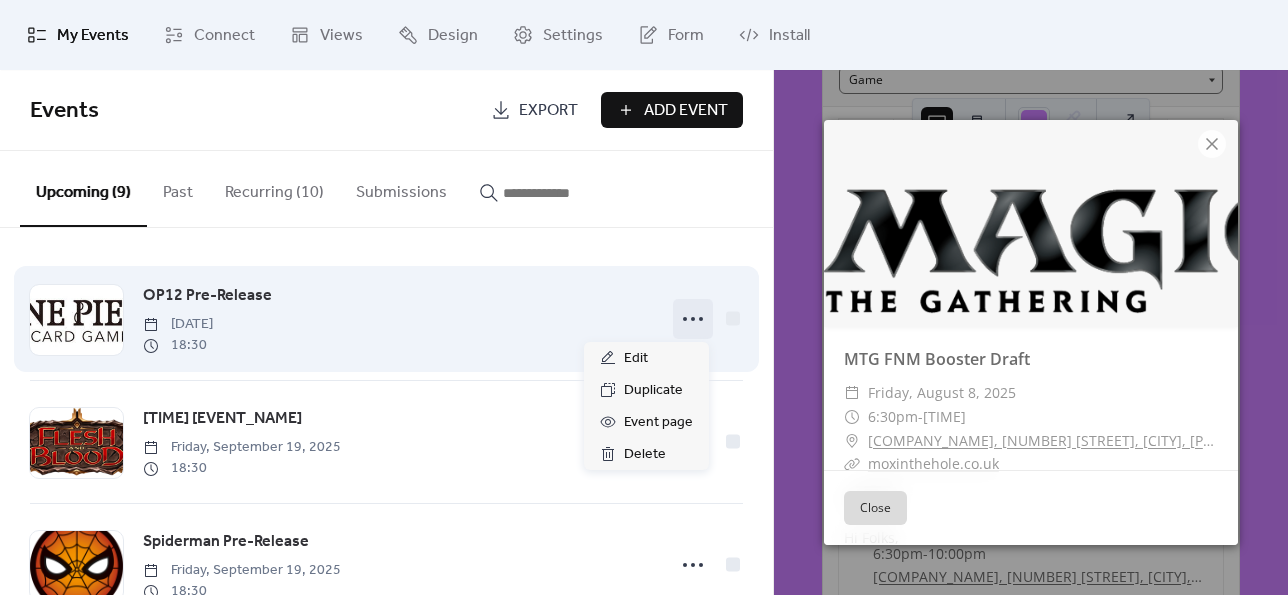 click 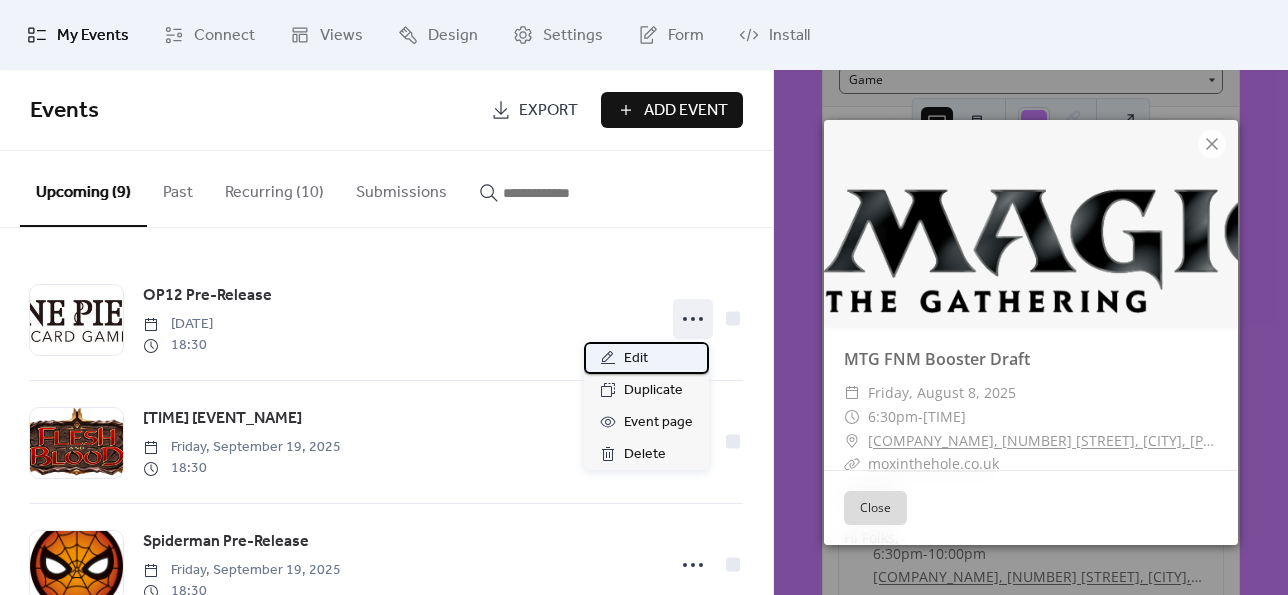 click on "Edit" at bounding box center (646, 358) 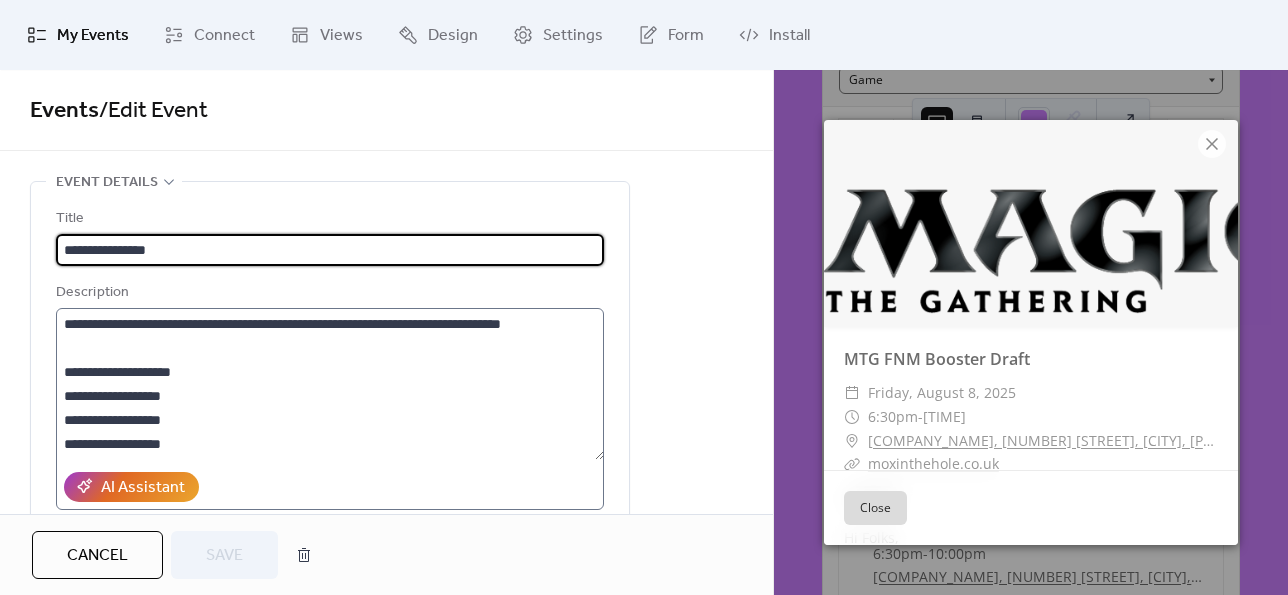 scroll, scrollTop: 0, scrollLeft: 0, axis: both 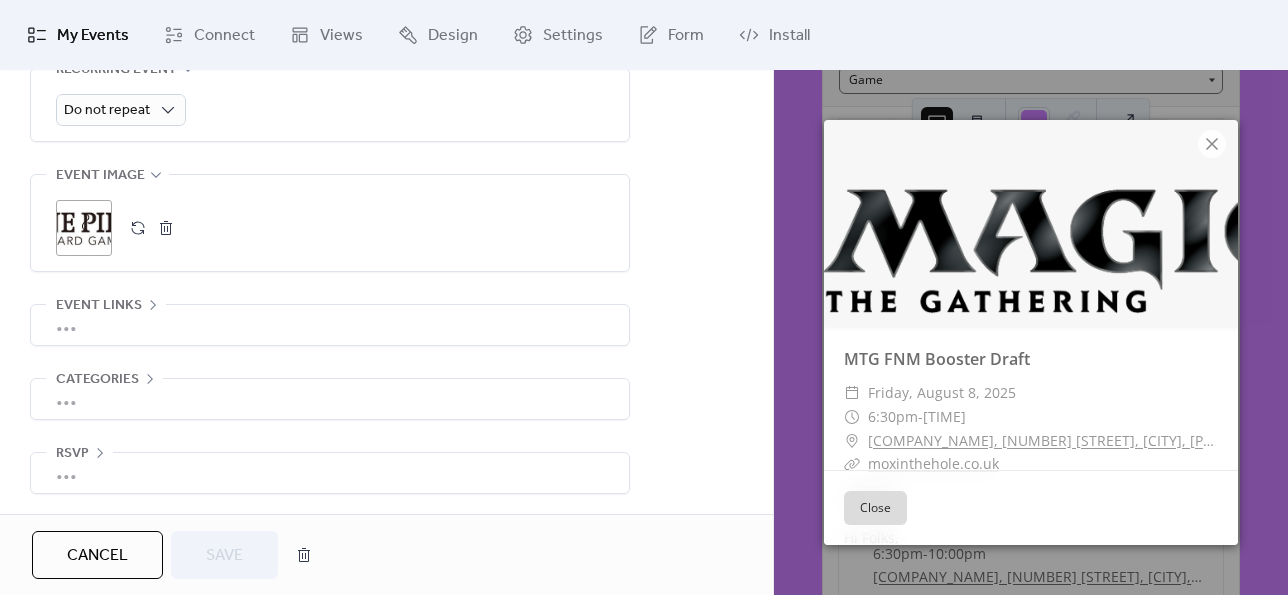 click on "•••" at bounding box center (330, 325) 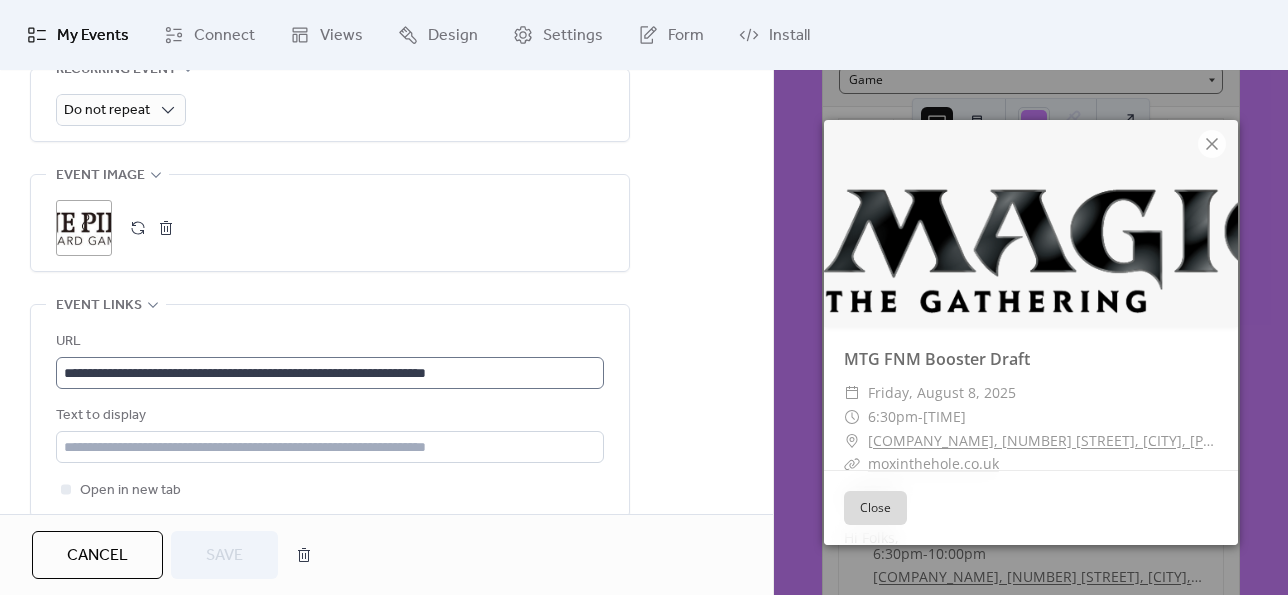 scroll, scrollTop: 0, scrollLeft: 0, axis: both 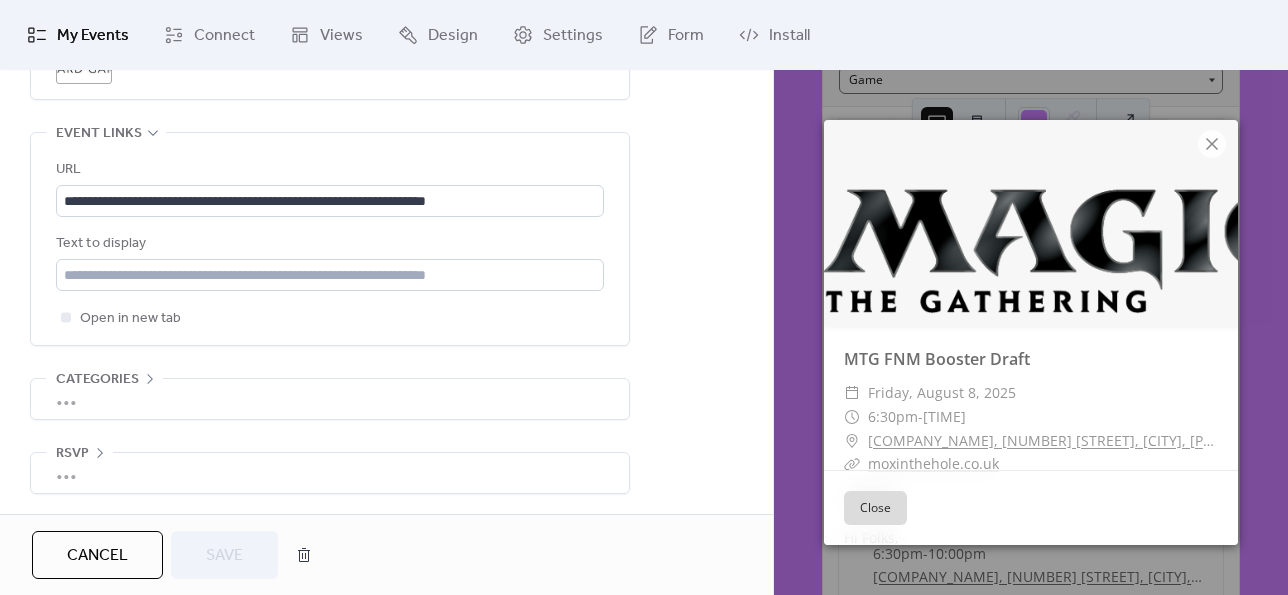 click on "Categories" at bounding box center (97, 380) 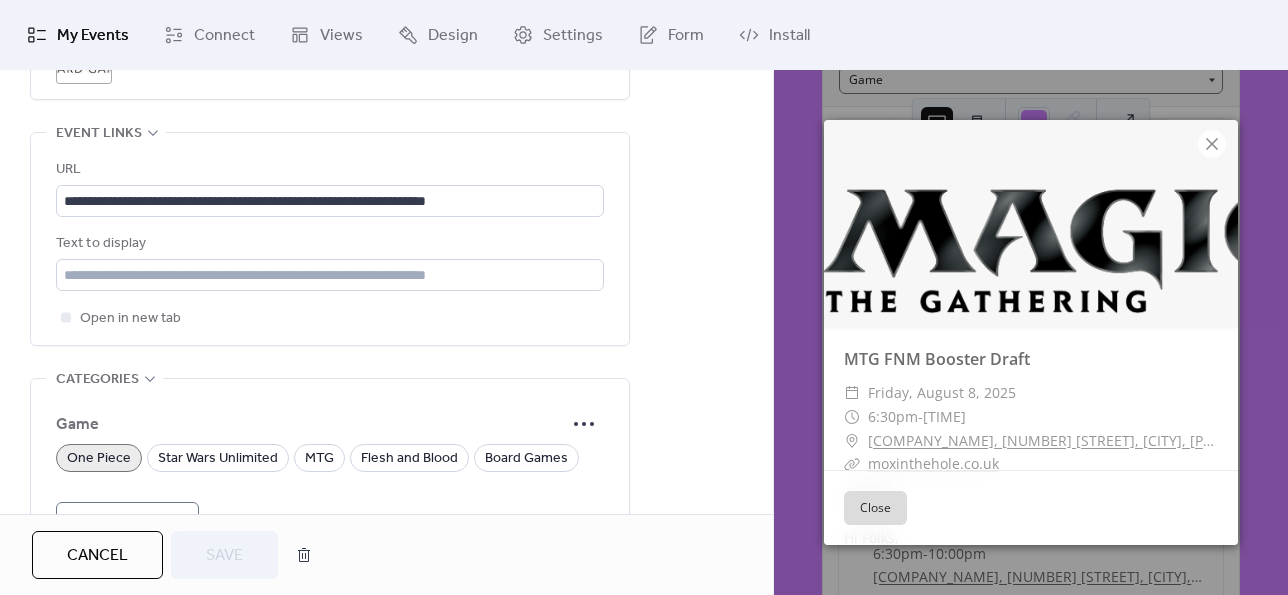 click on "Categories" at bounding box center (97, 380) 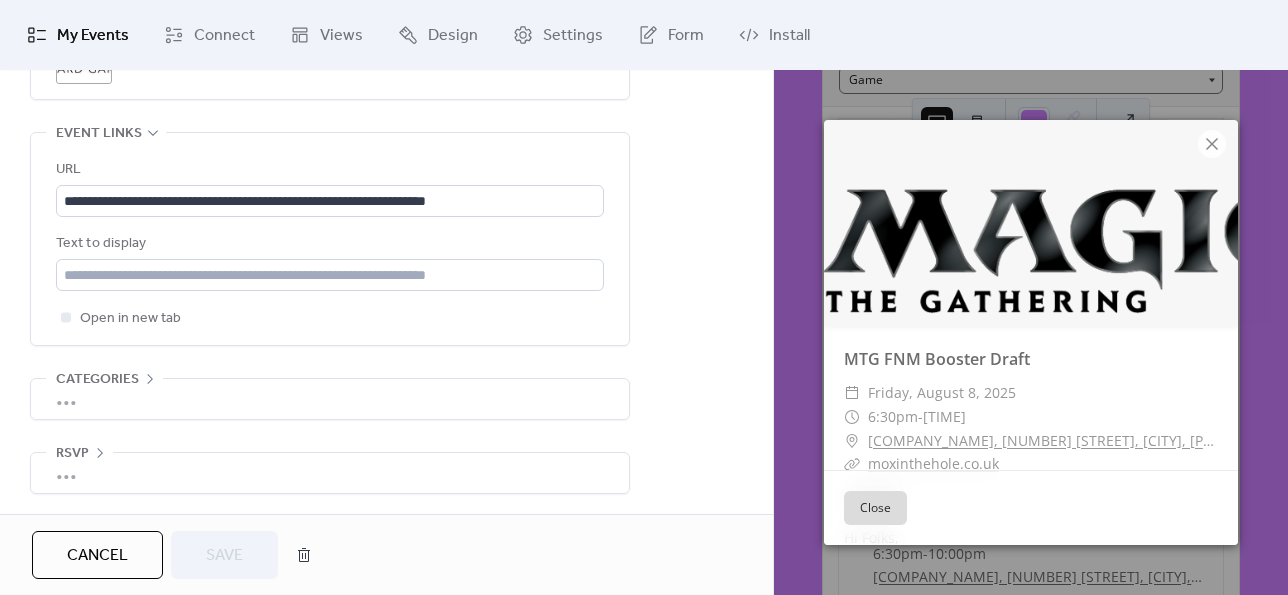 scroll, scrollTop: 1120, scrollLeft: 0, axis: vertical 